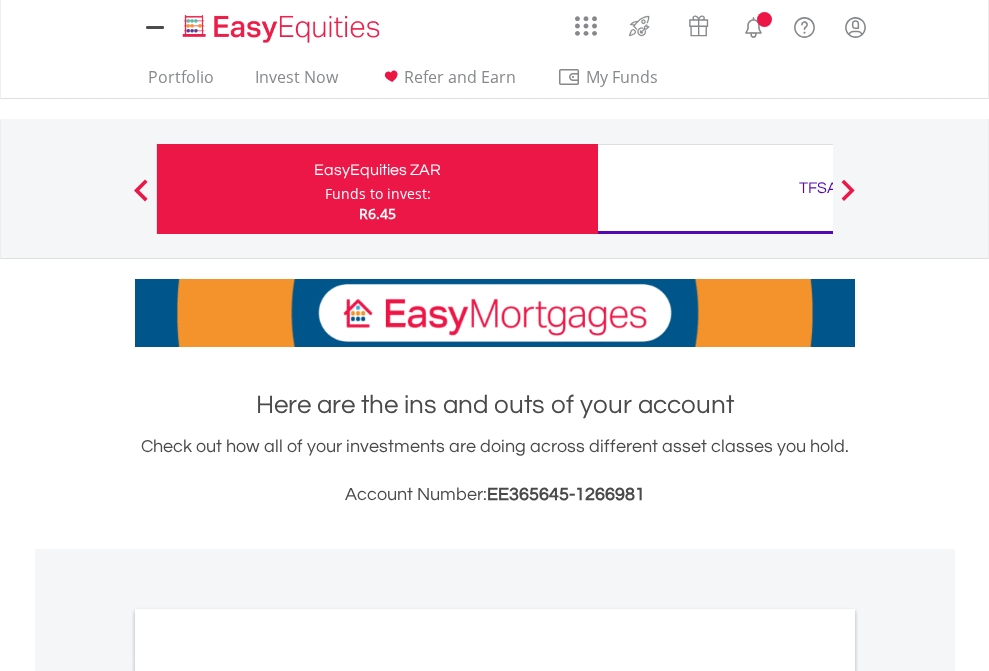 scroll, scrollTop: 0, scrollLeft: 0, axis: both 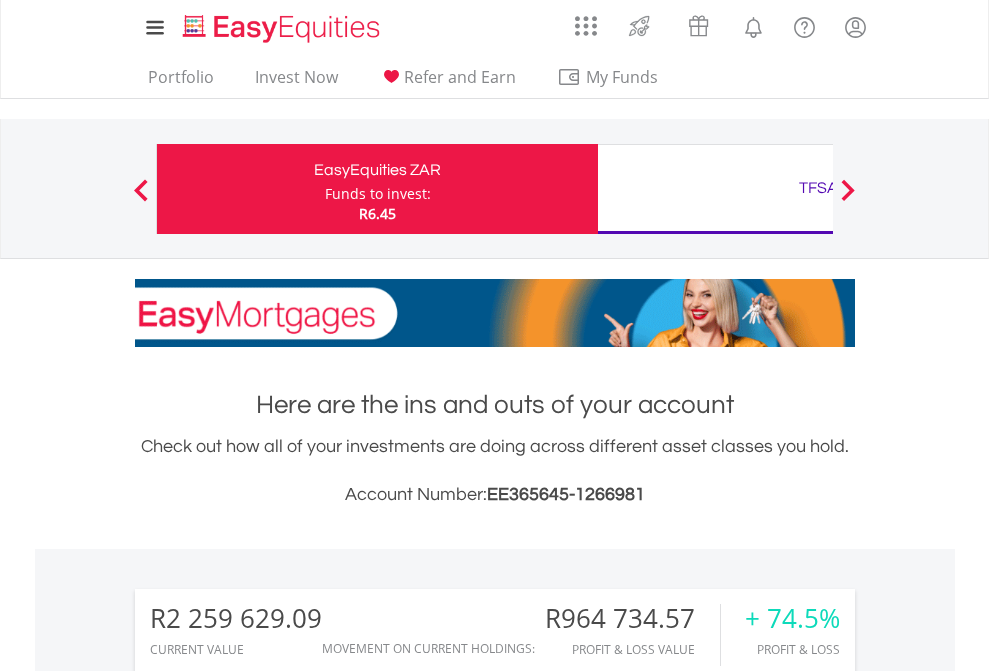 click on "Funds to invest:" at bounding box center (378, 194) 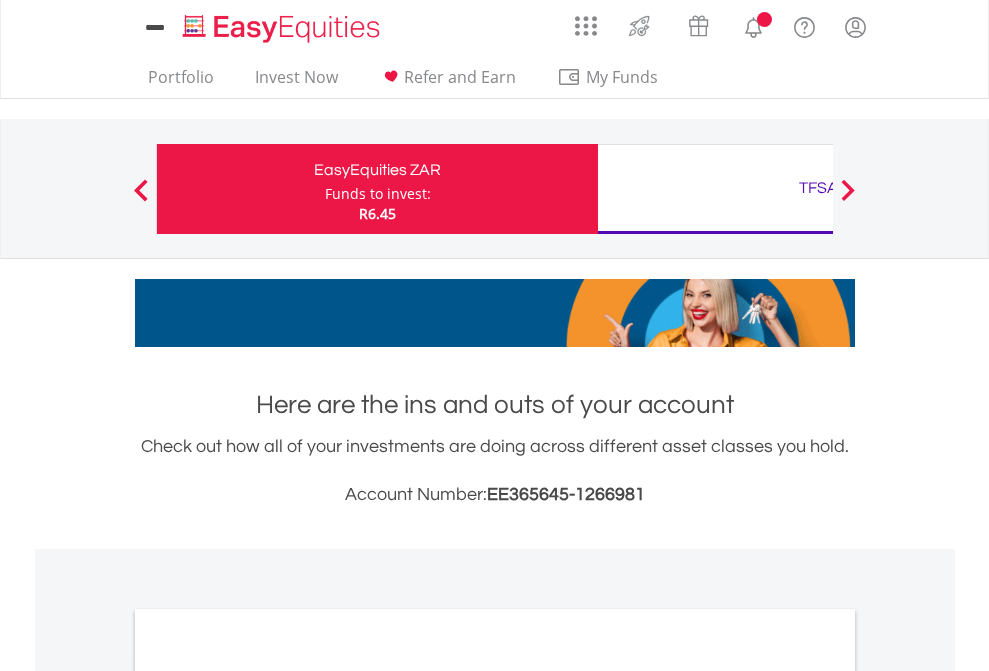 scroll, scrollTop: 0, scrollLeft: 0, axis: both 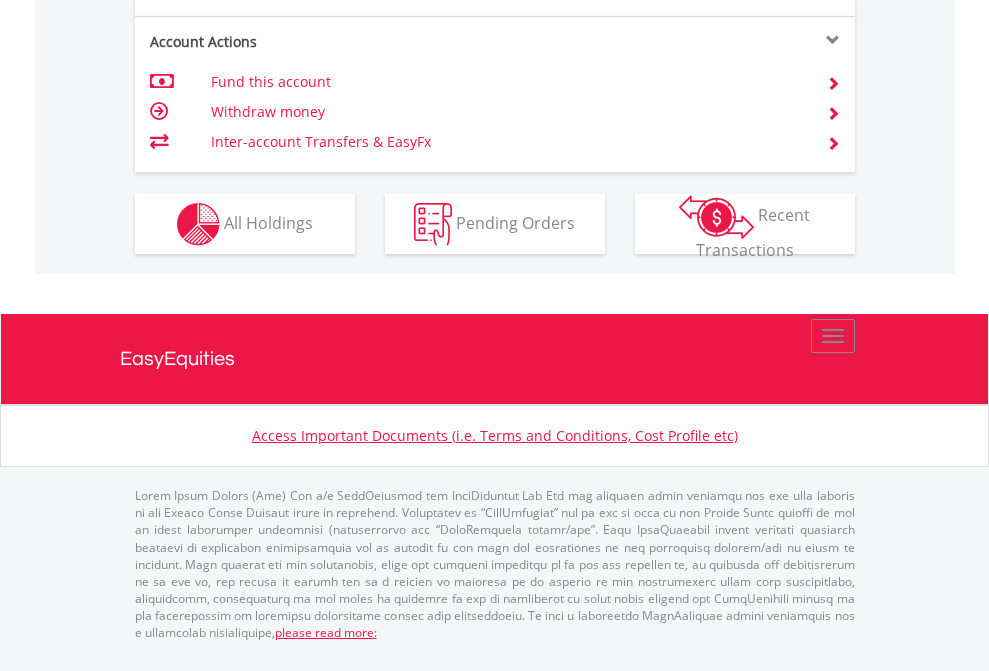 click on "Investment types" at bounding box center [706, -337] 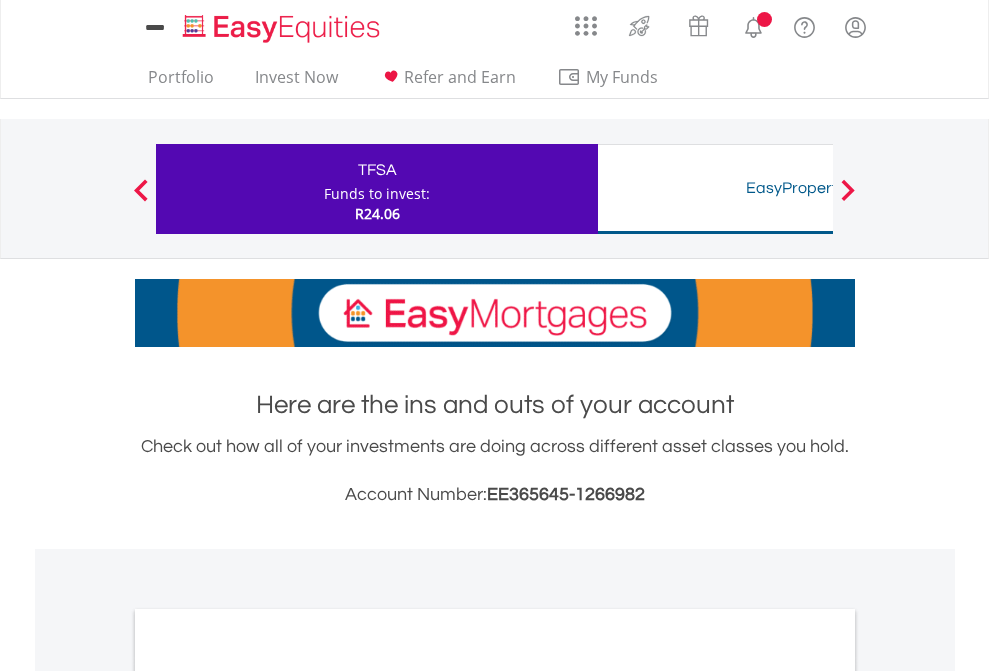 scroll, scrollTop: 0, scrollLeft: 0, axis: both 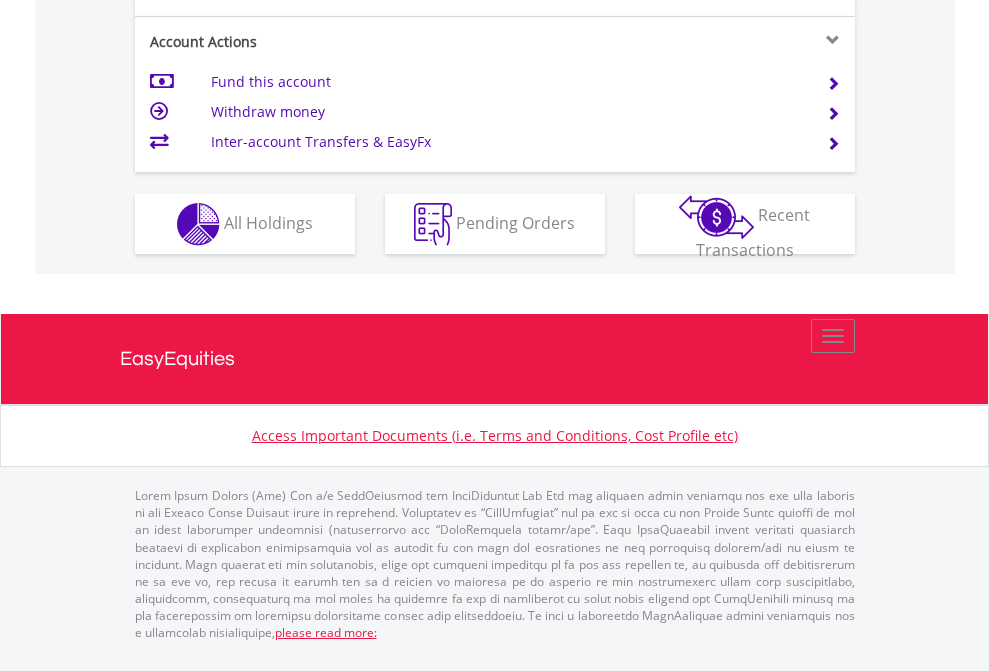 click on "Investment types" at bounding box center (706, -337) 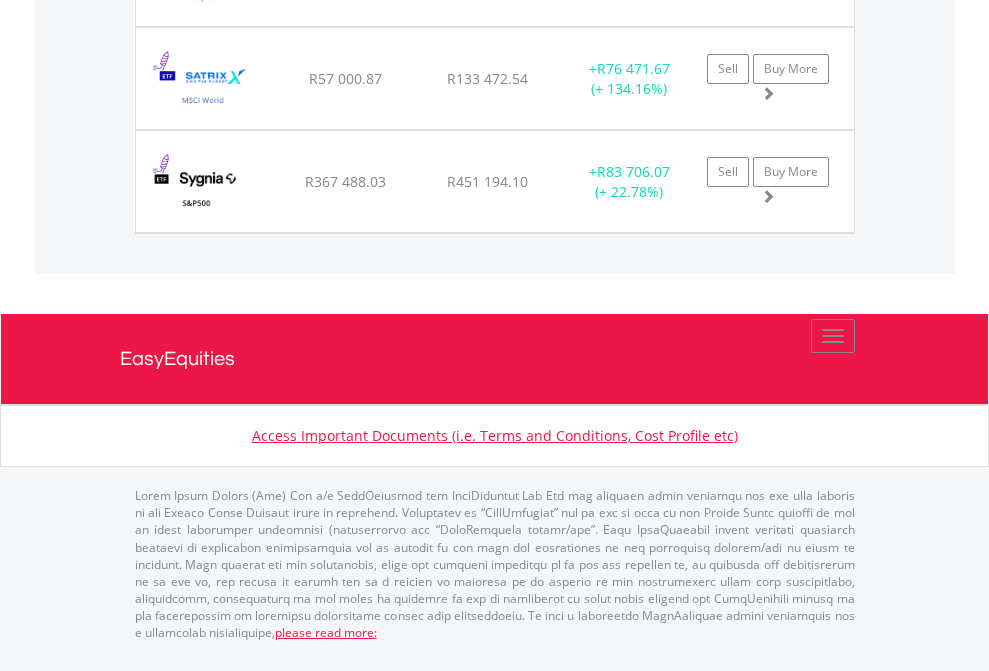 scroll, scrollTop: 2305, scrollLeft: 0, axis: vertical 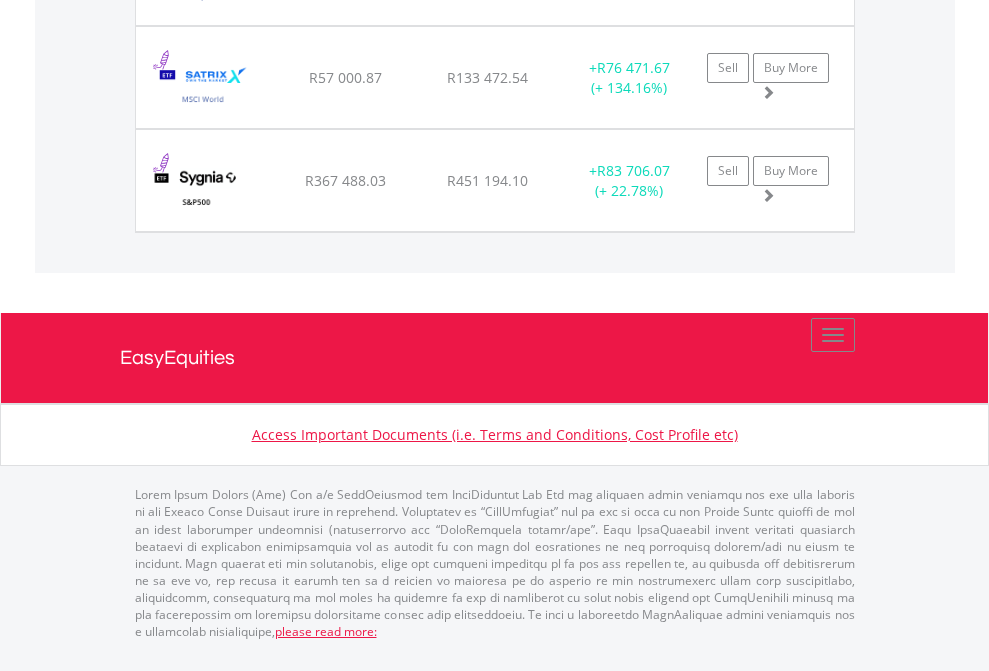 click on "TFSA" at bounding box center [818, -1851] 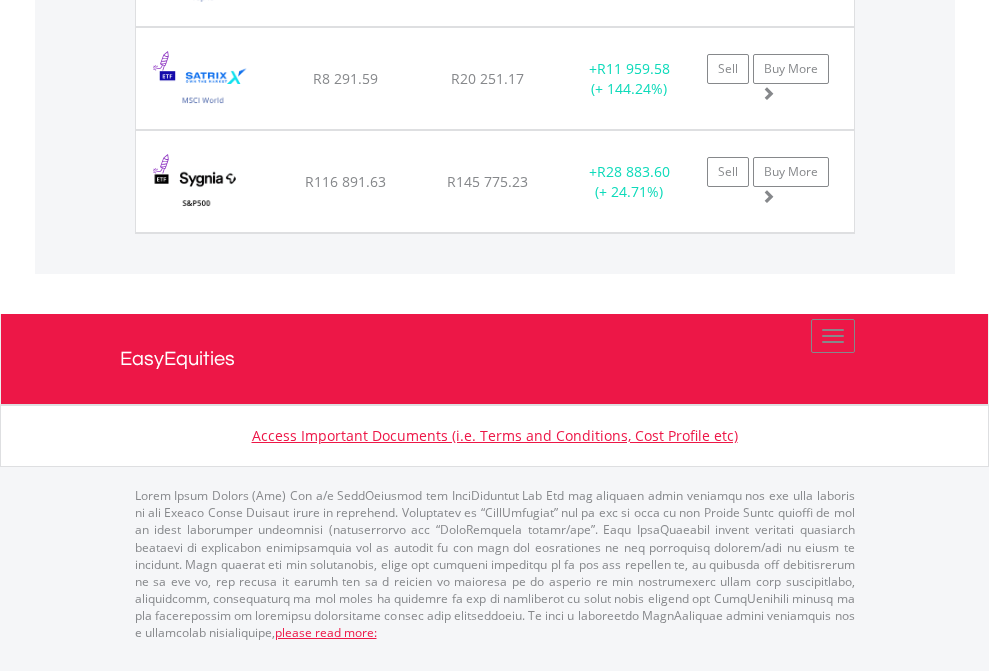 scroll, scrollTop: 2305, scrollLeft: 0, axis: vertical 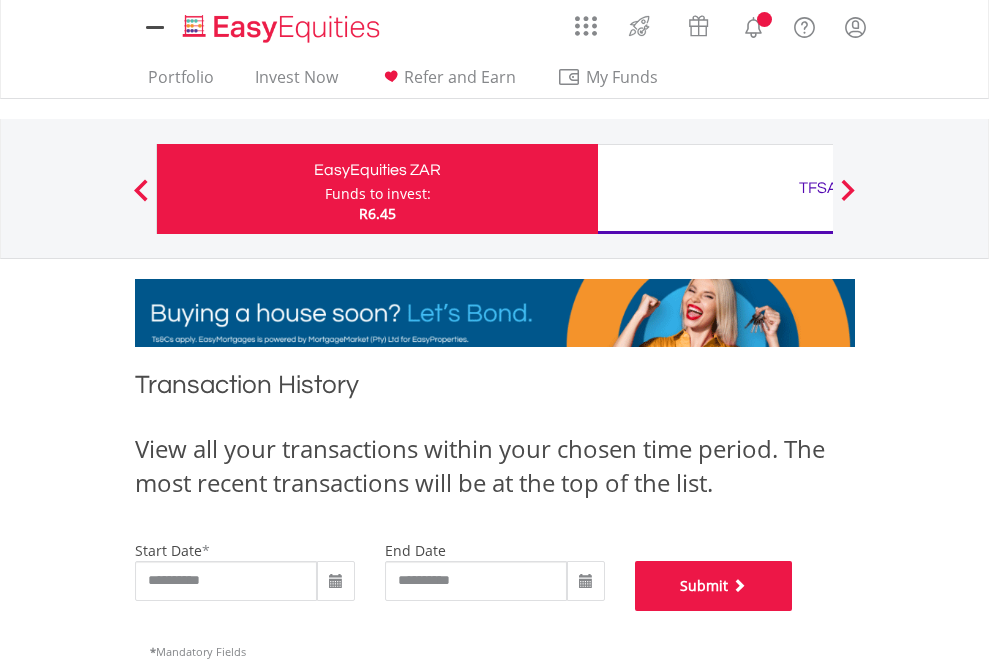 click on "Submit" at bounding box center (714, 586) 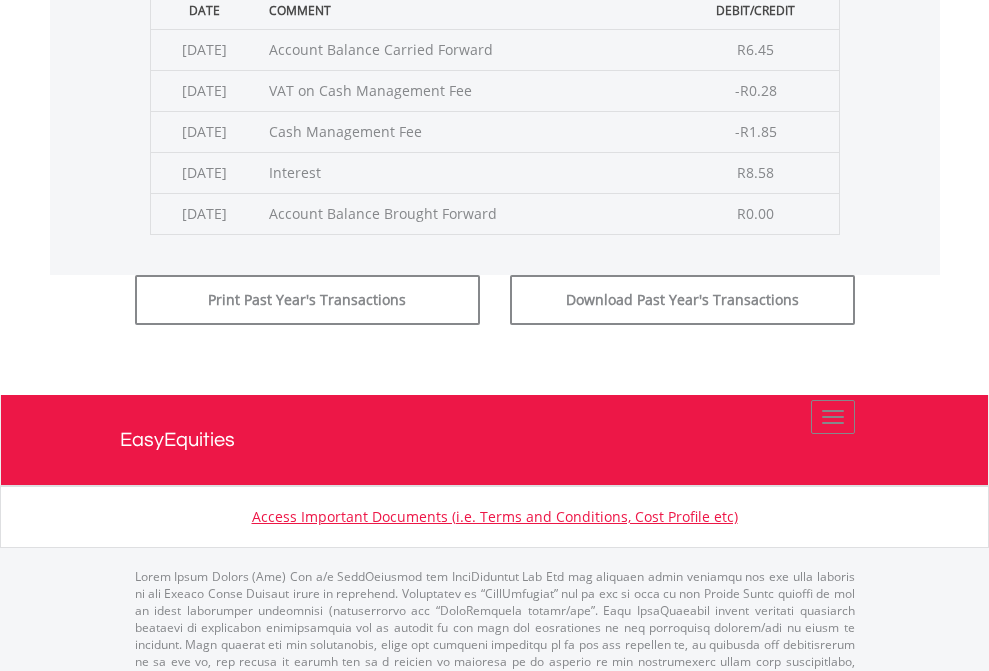 scroll, scrollTop: 811, scrollLeft: 0, axis: vertical 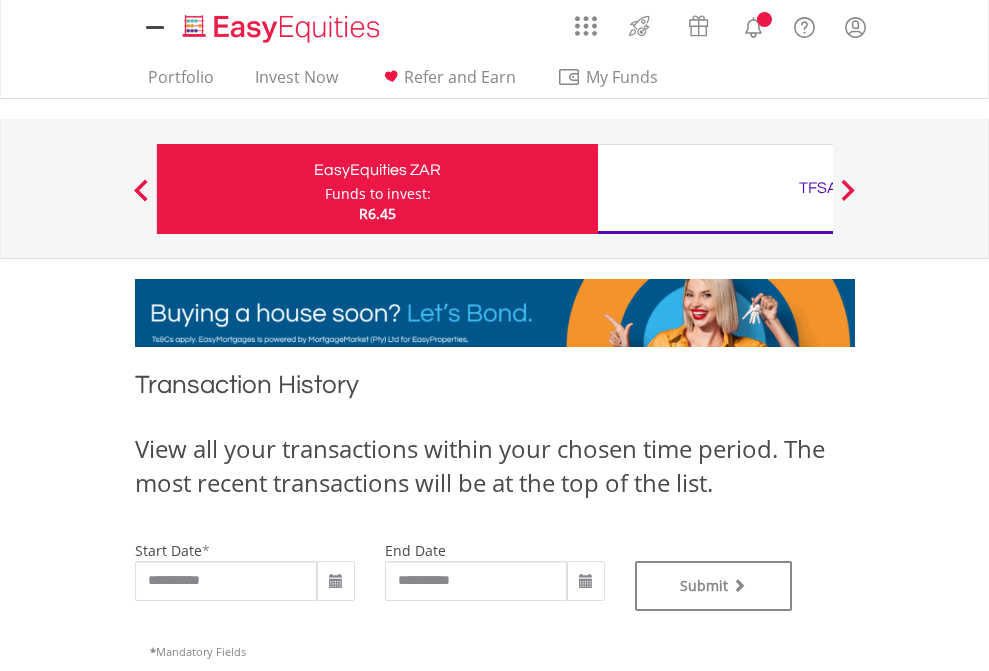 click on "TFSA" at bounding box center (818, 188) 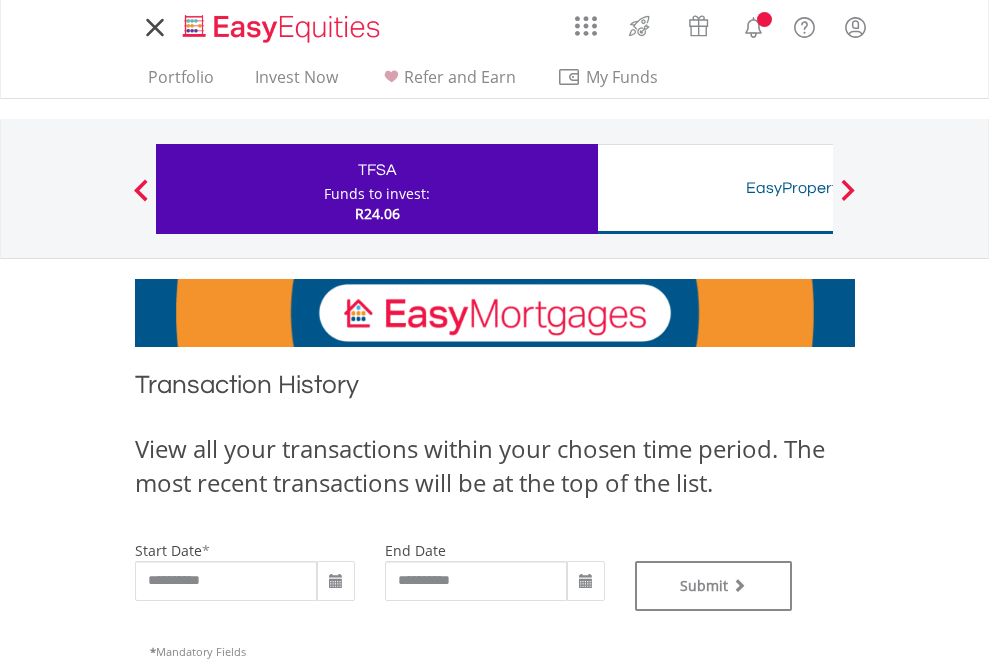 scroll, scrollTop: 0, scrollLeft: 0, axis: both 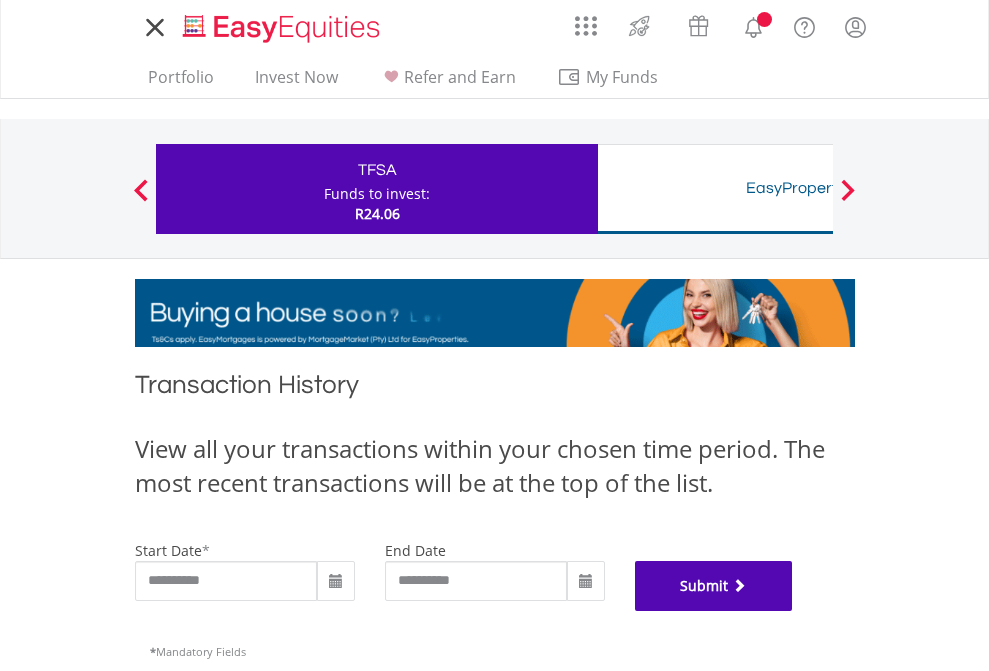 click on "Submit" at bounding box center (714, 586) 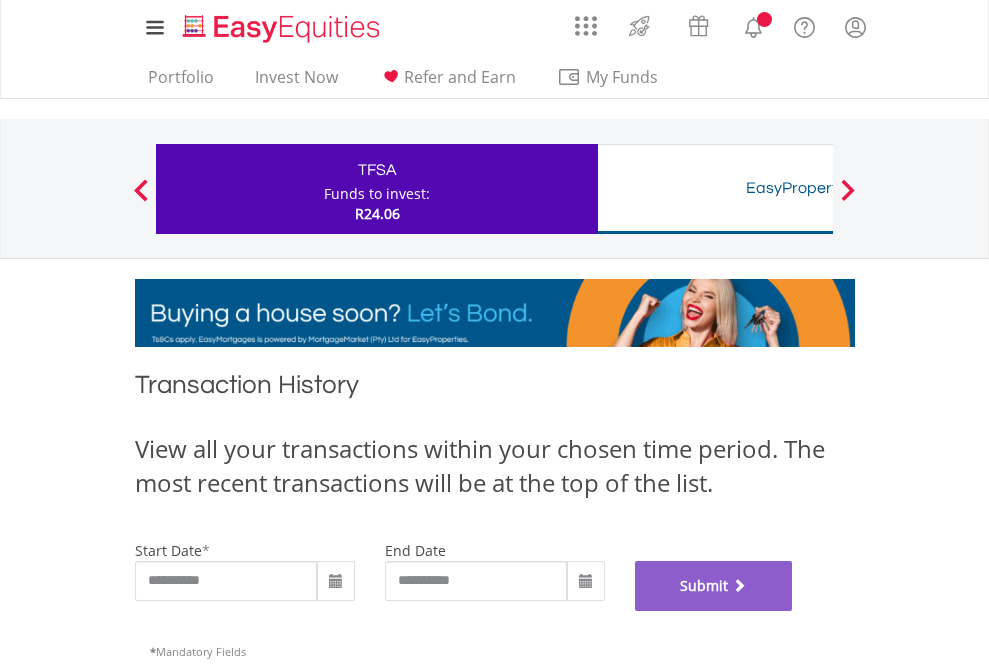 scroll, scrollTop: 811, scrollLeft: 0, axis: vertical 